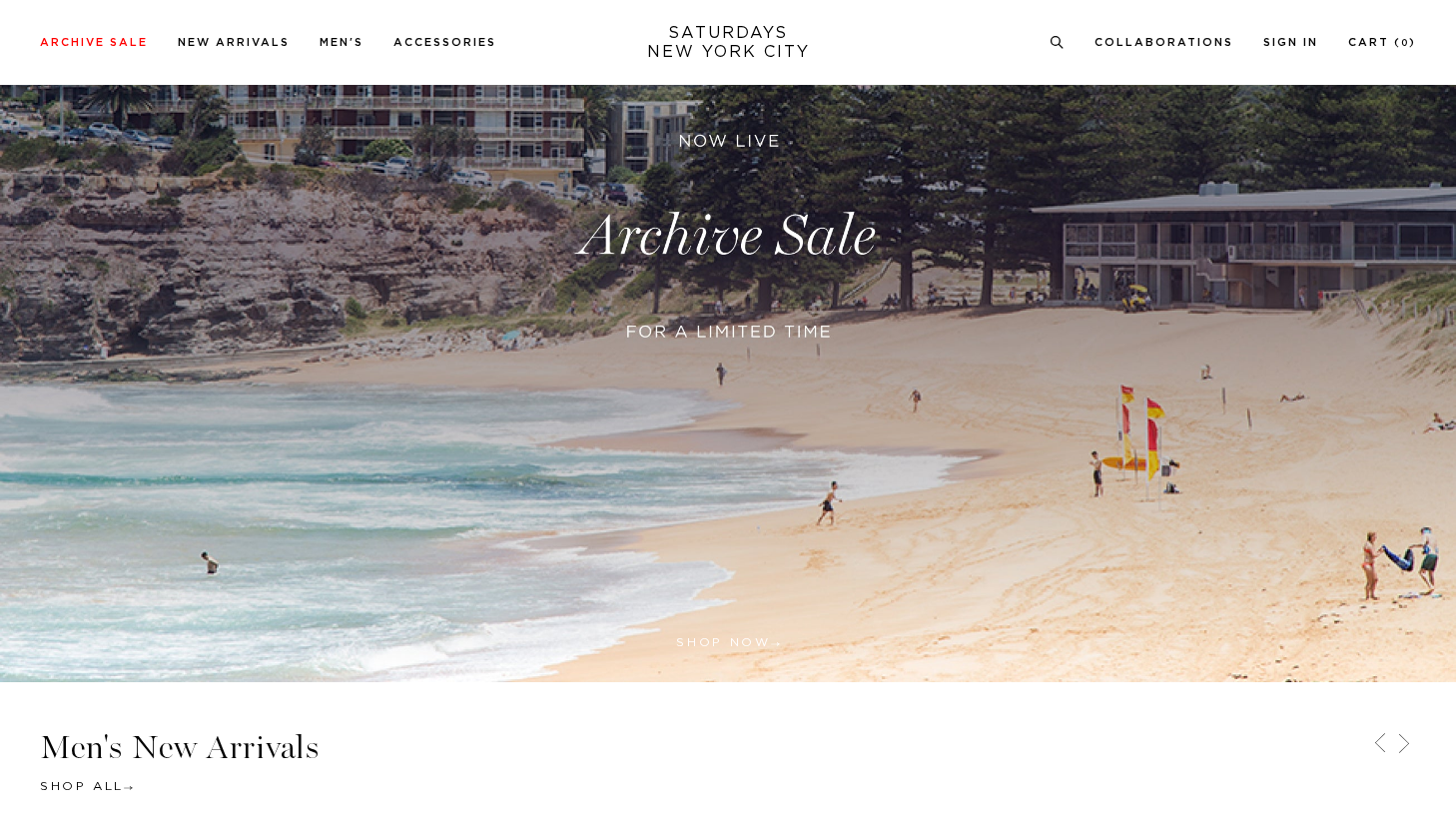 scroll, scrollTop: 0, scrollLeft: 0, axis: both 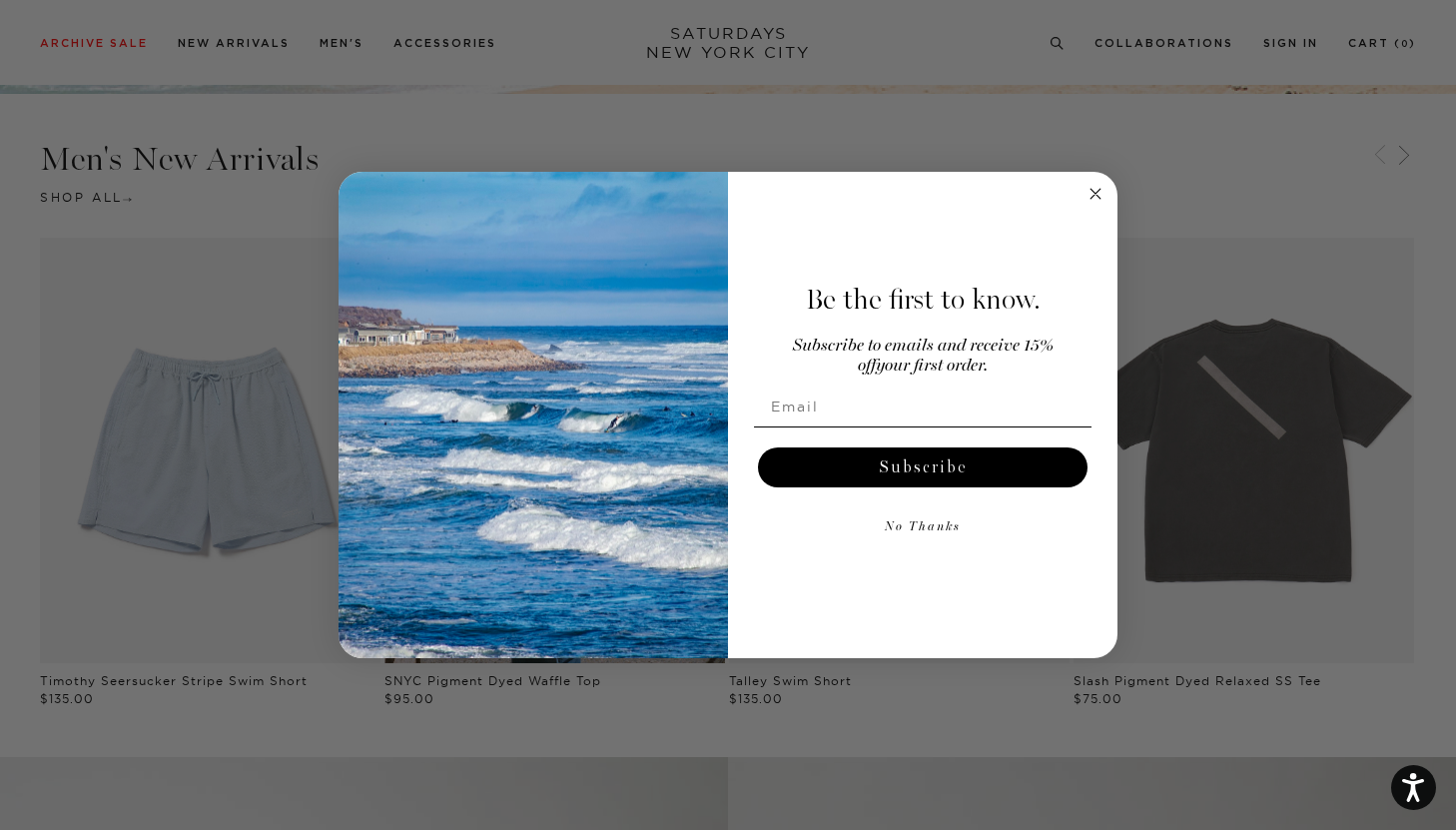 click 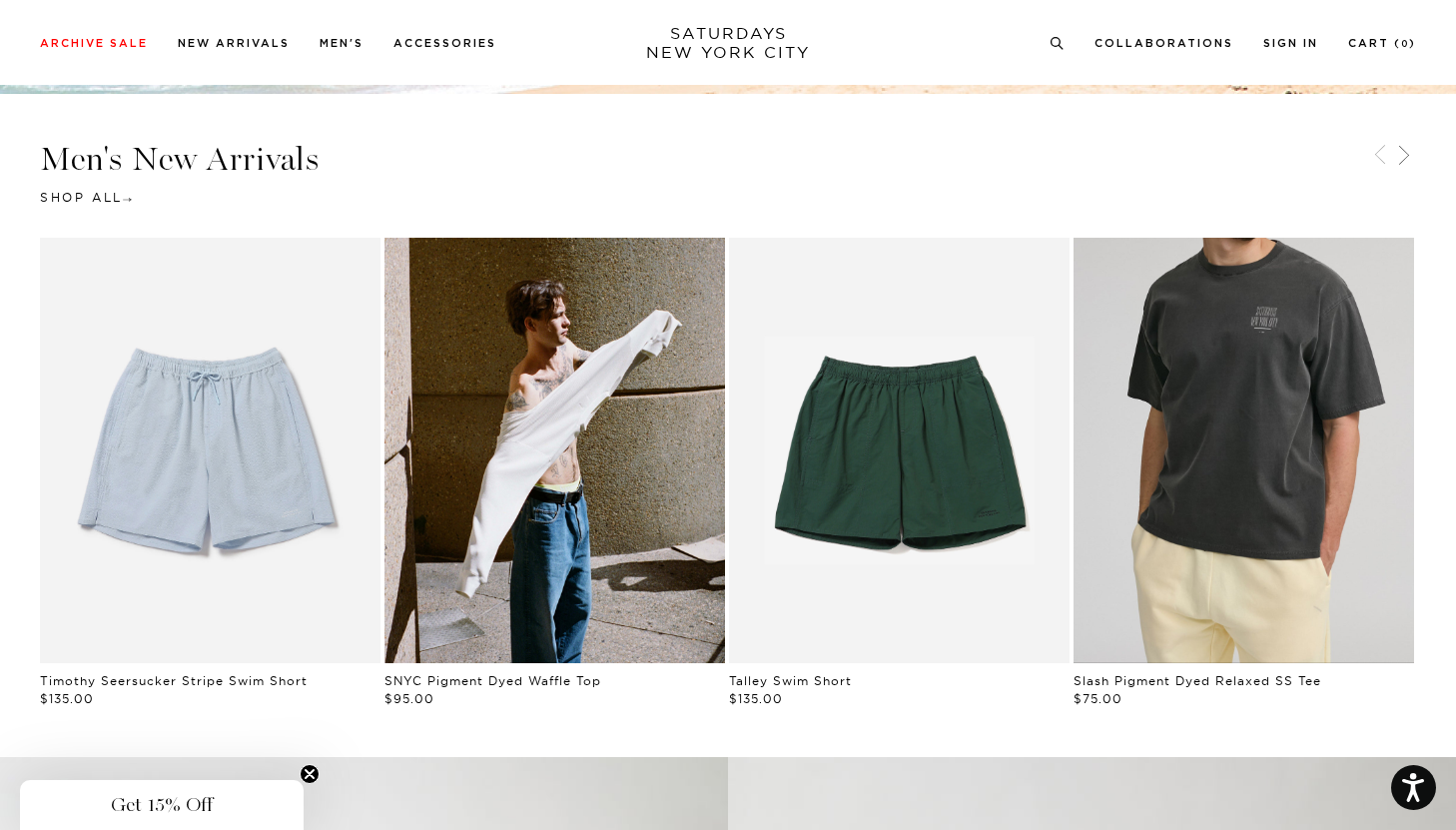 click at bounding box center [1243, 450] 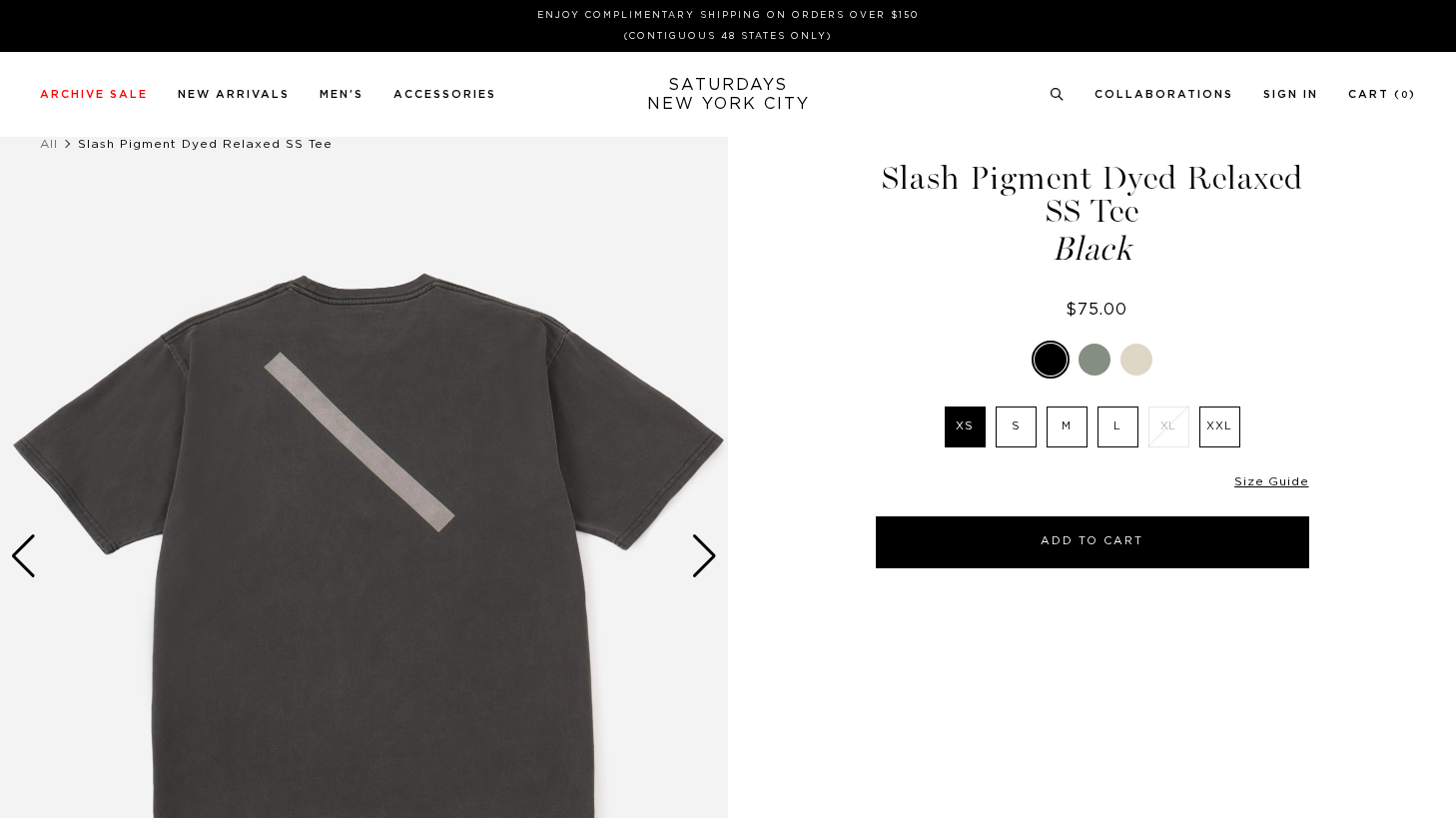 scroll, scrollTop: 0, scrollLeft: 0, axis: both 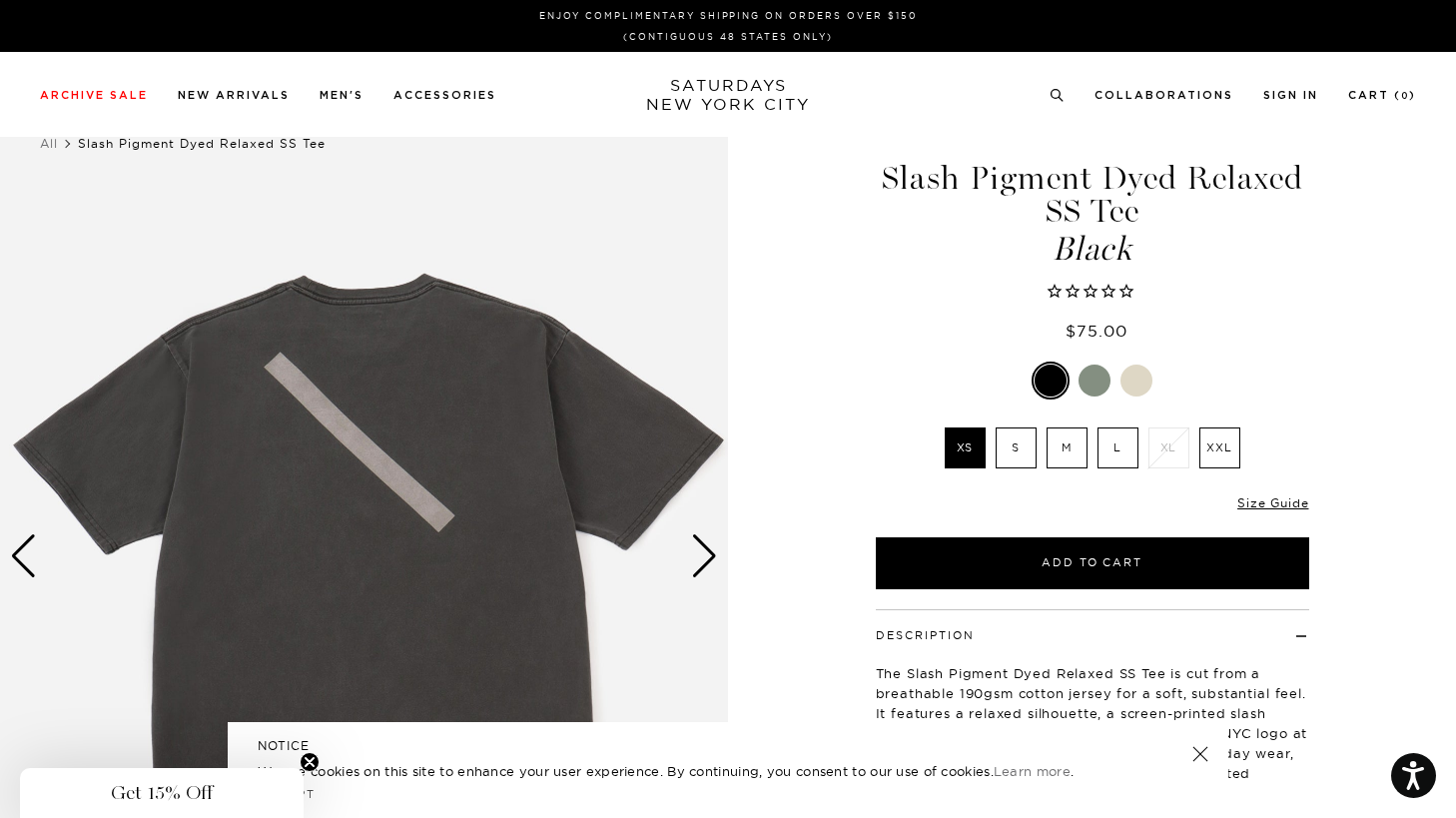 click on "S" at bounding box center [1016, 447] 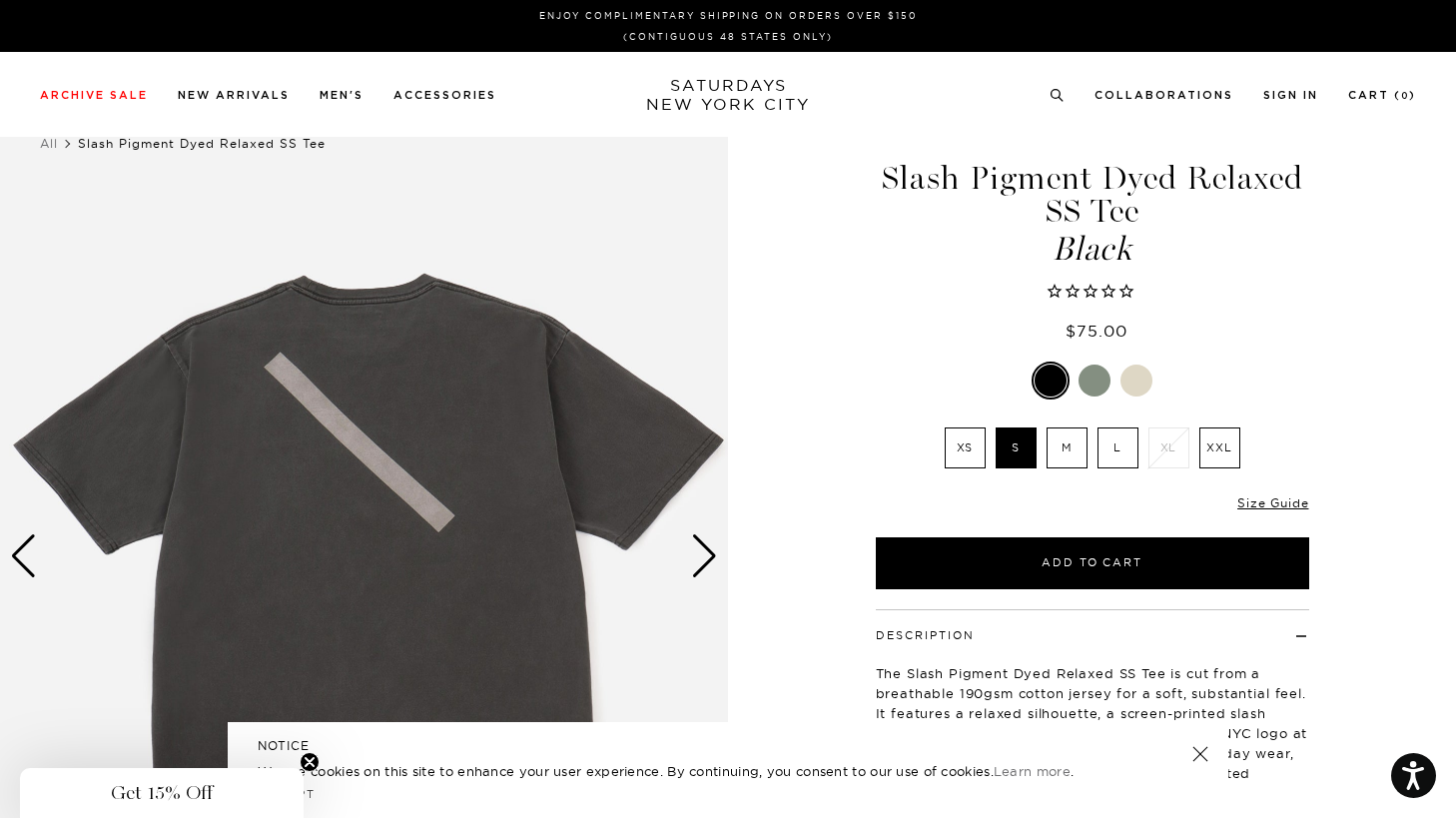 click on "XS" at bounding box center [965, 447] 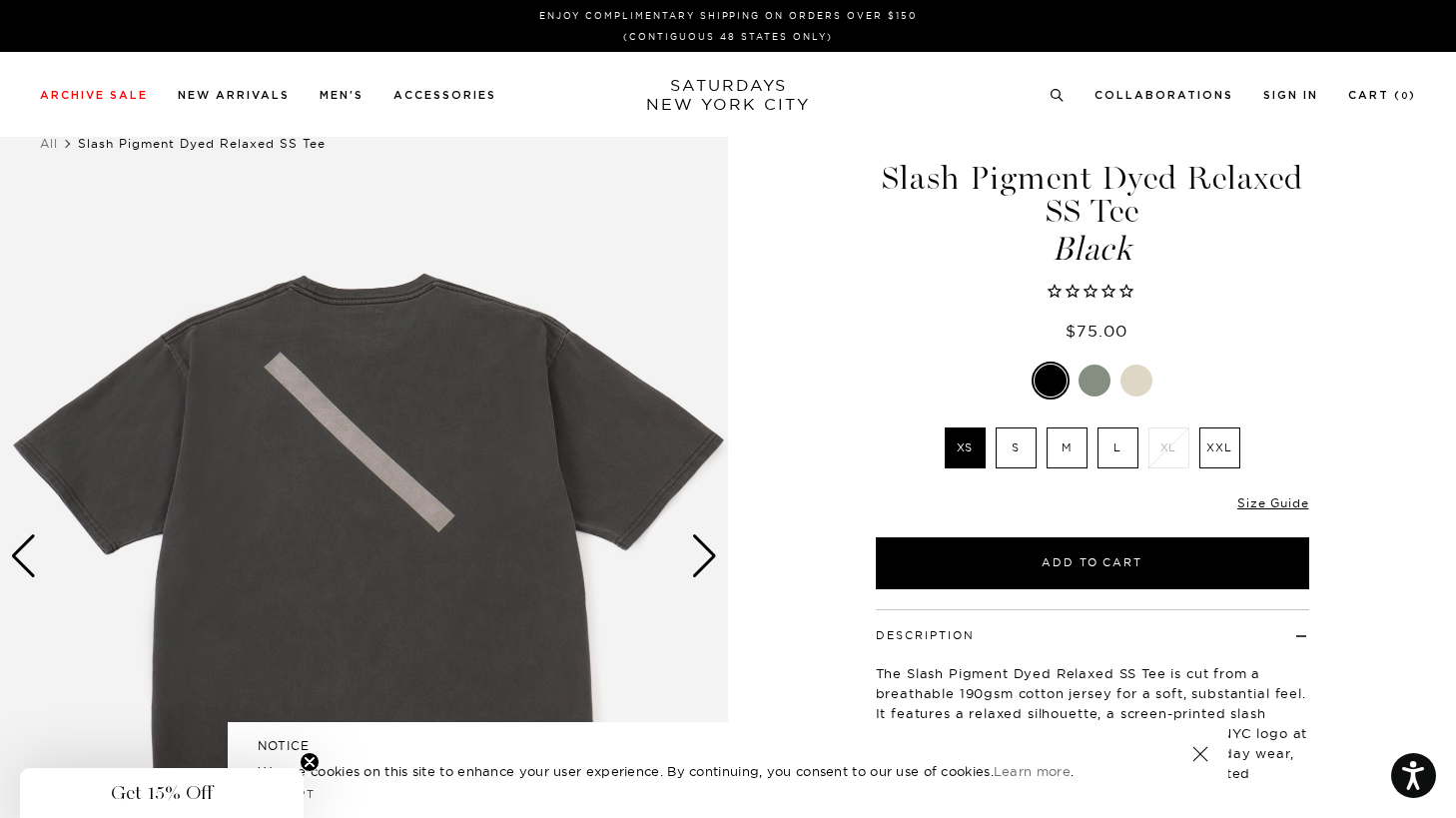 click at bounding box center [1094, 381] 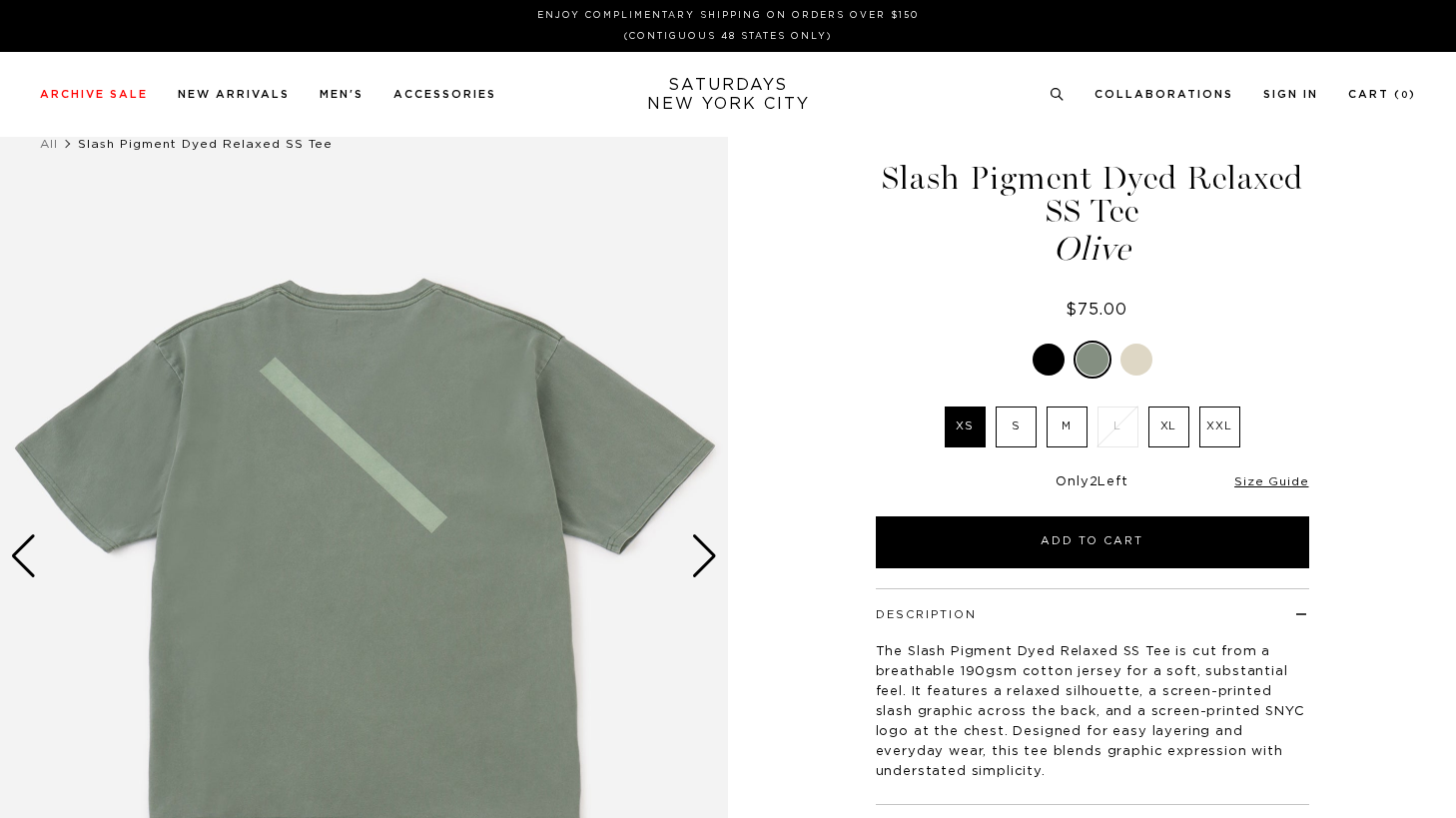 scroll, scrollTop: 0, scrollLeft: 0, axis: both 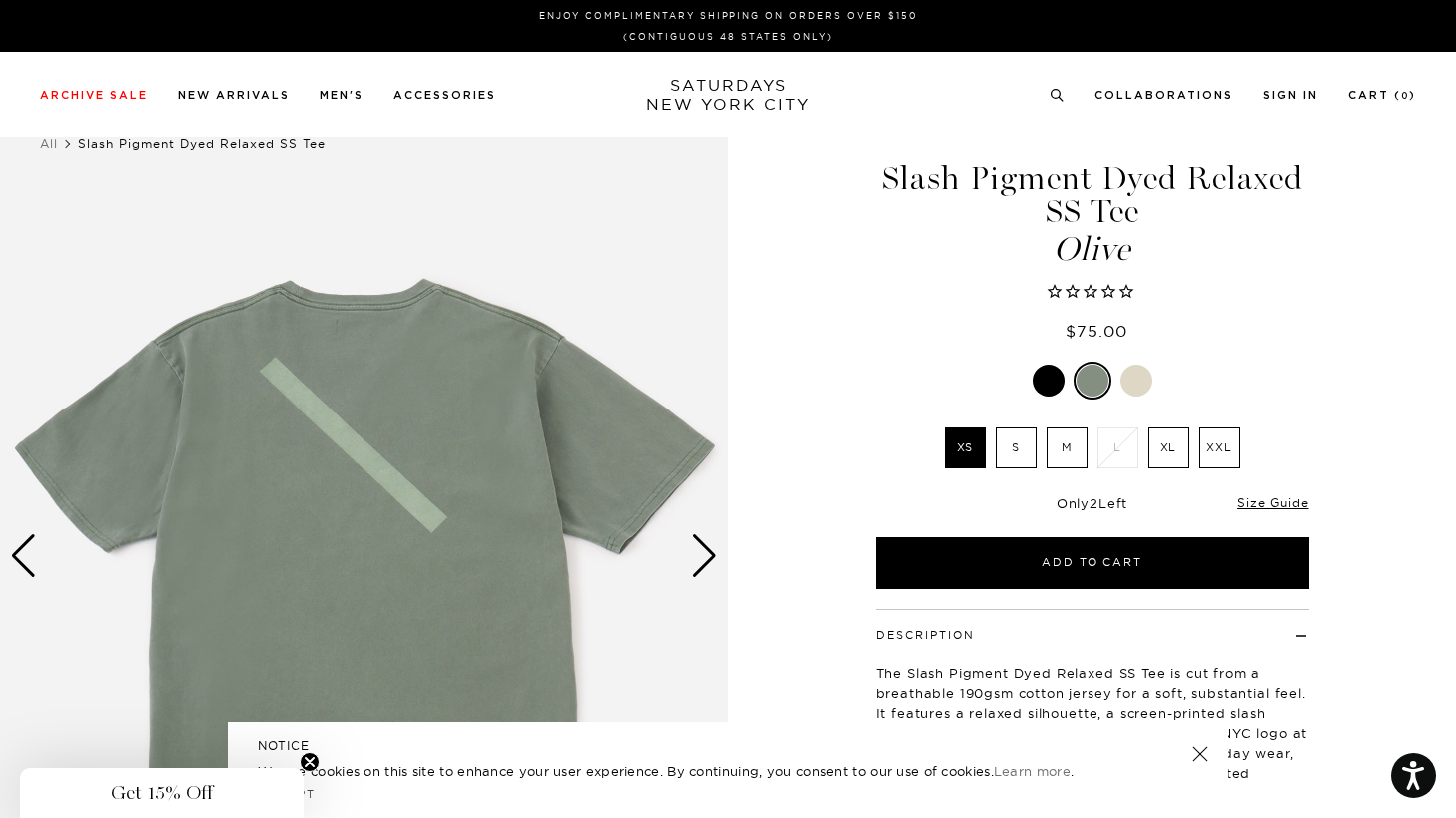 click at bounding box center (1136, 381) 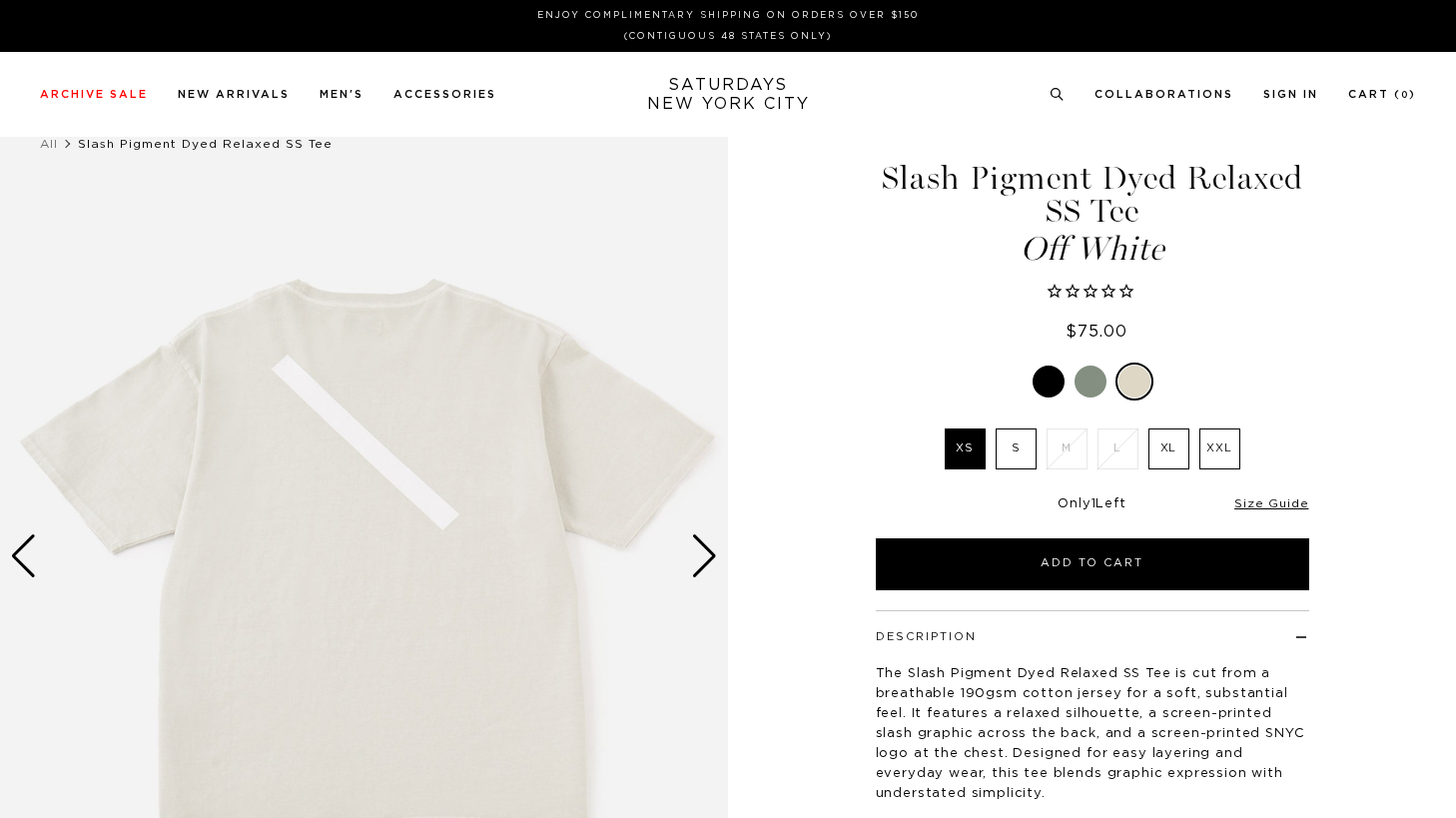 scroll, scrollTop: 0, scrollLeft: 0, axis: both 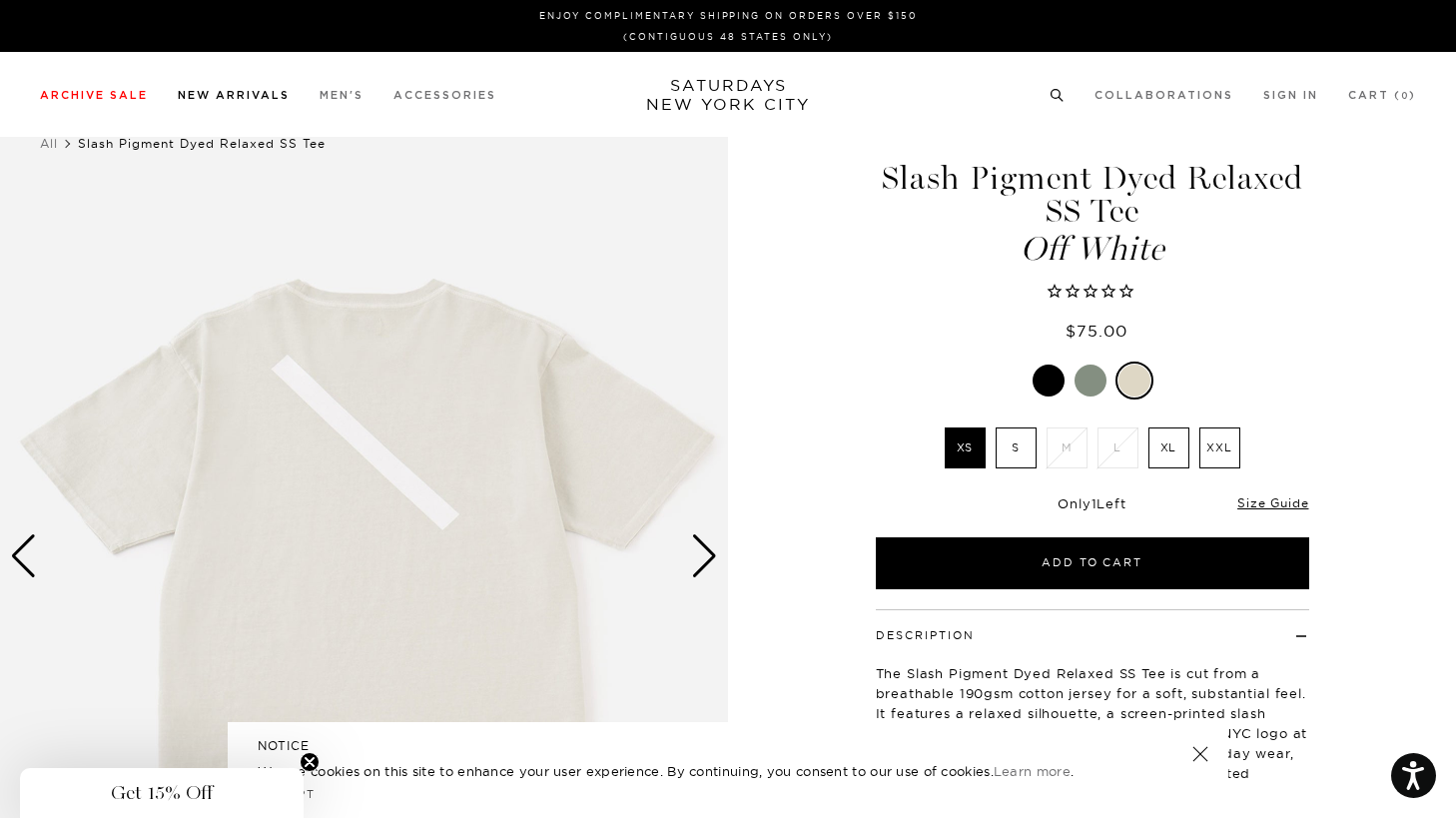 click on "New Arrivals" at bounding box center [234, 95] 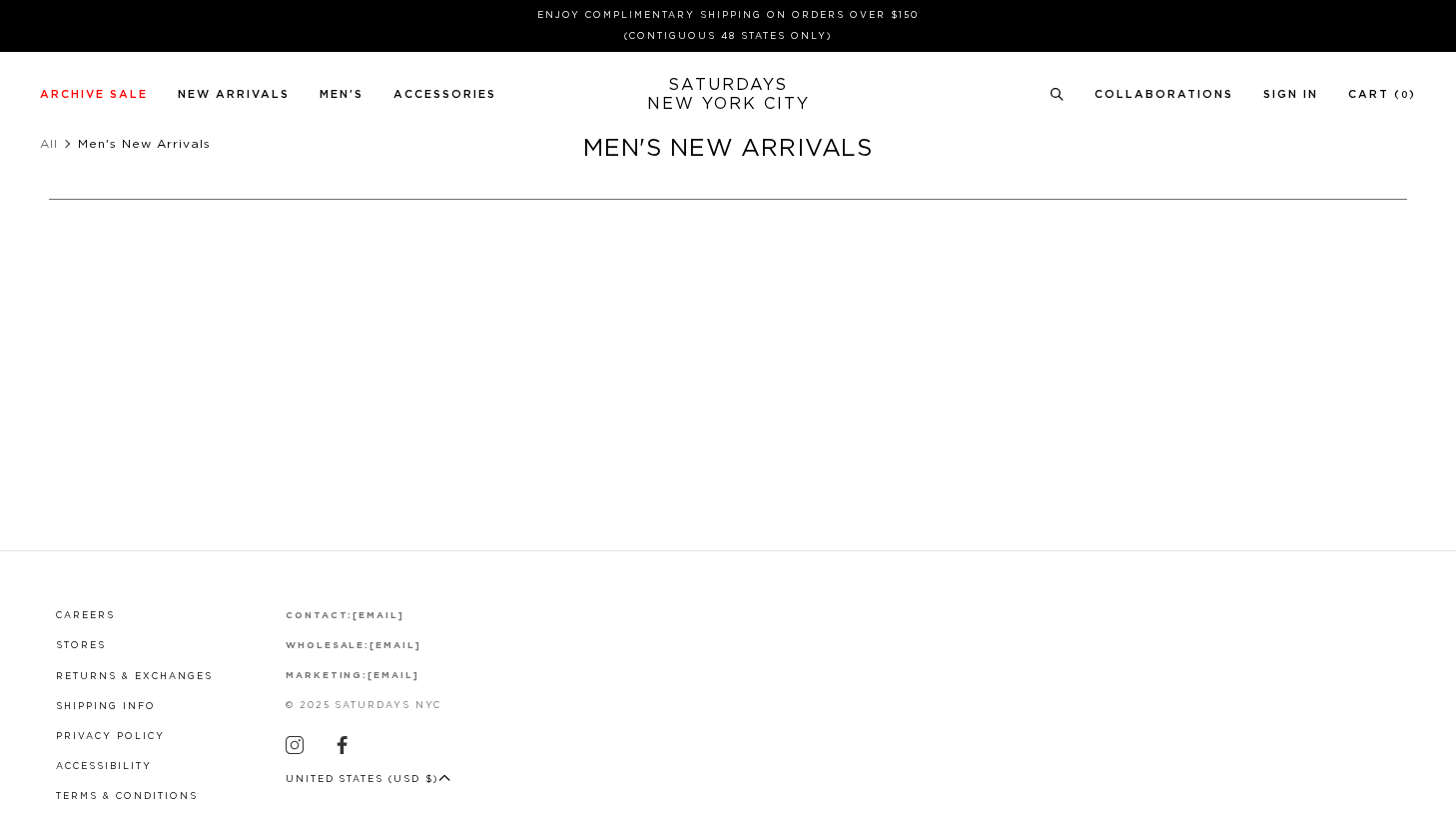 scroll, scrollTop: 0, scrollLeft: 0, axis: both 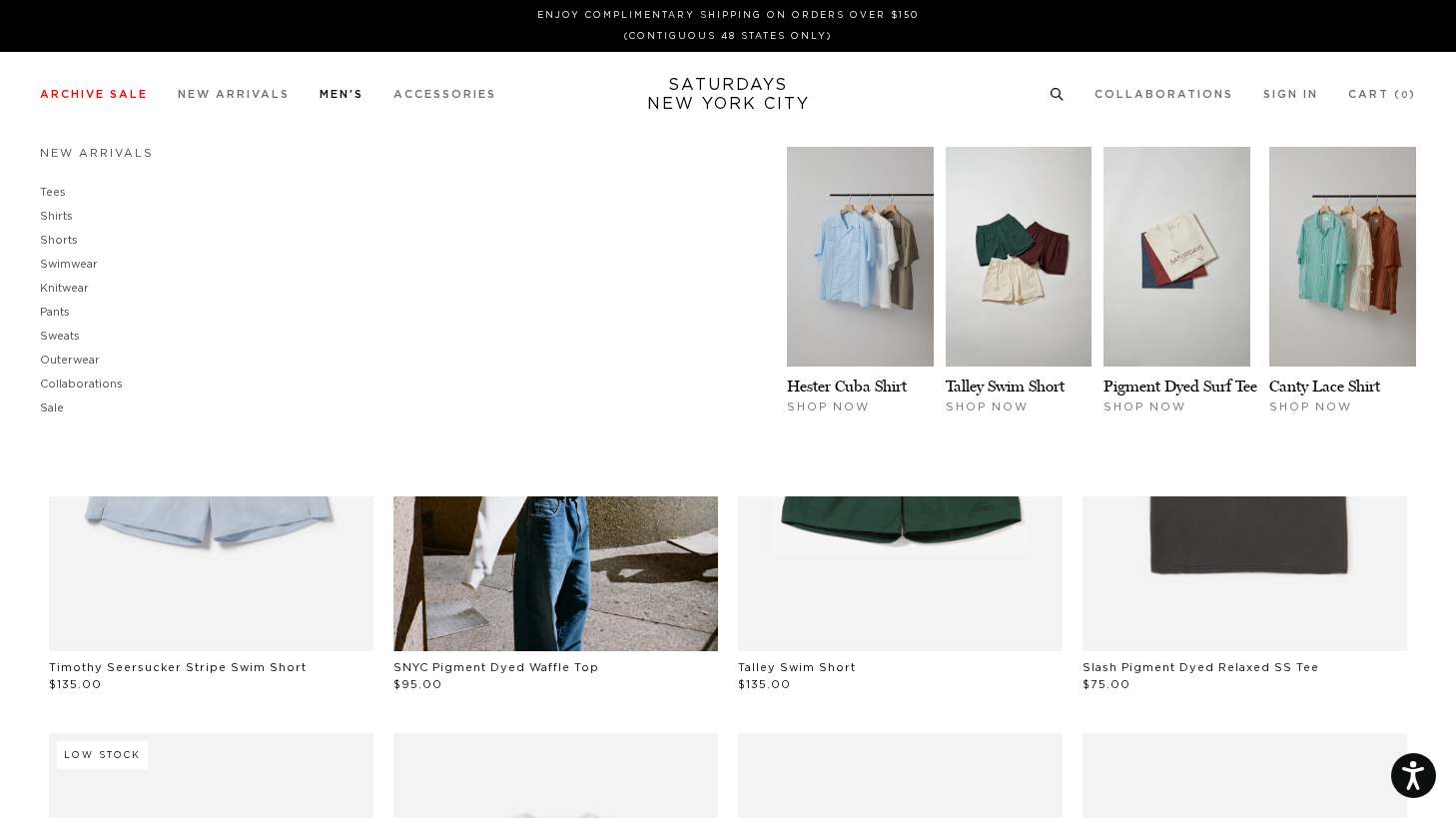 click on "Men's" at bounding box center (342, 94) 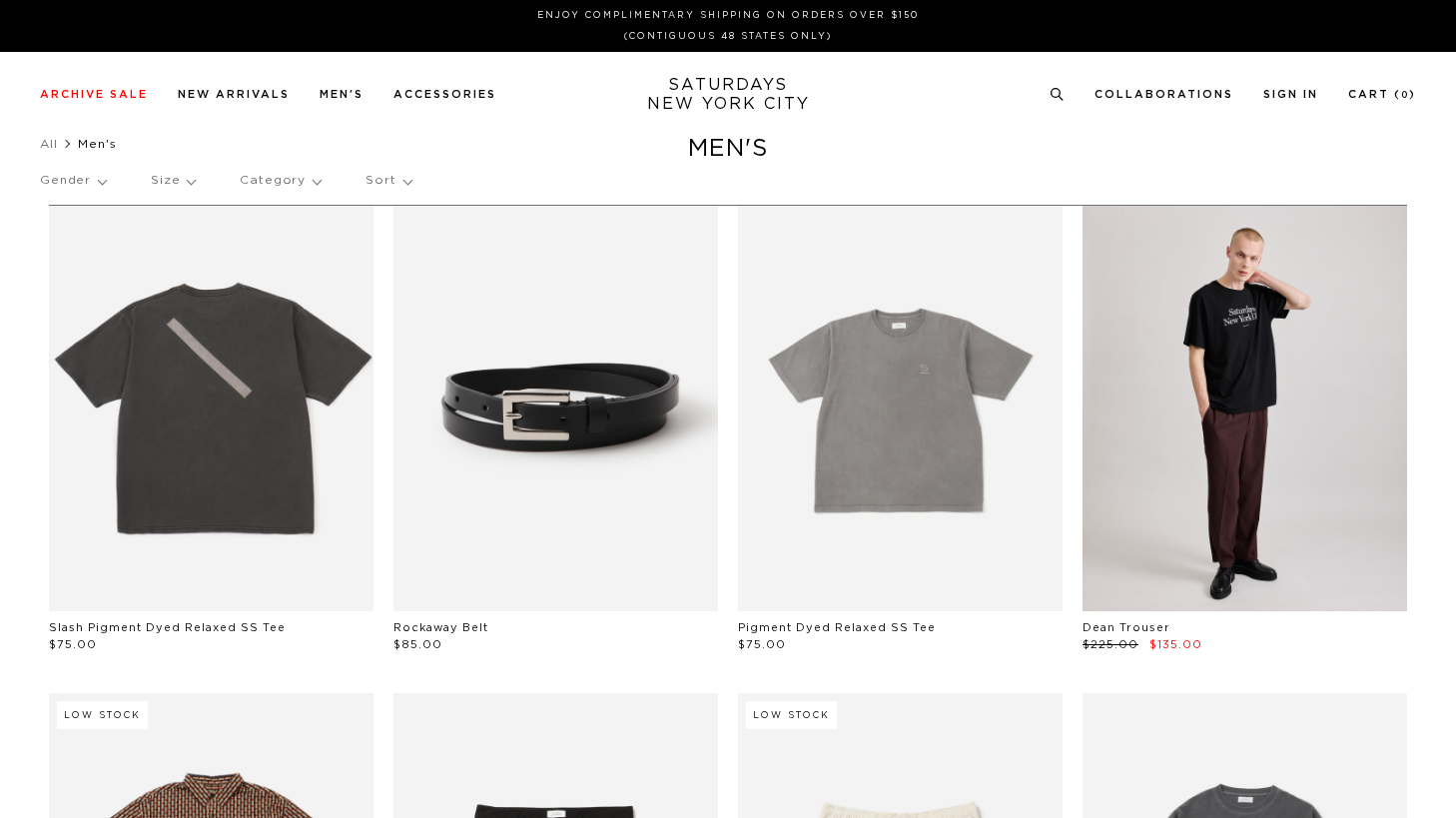 scroll, scrollTop: 0, scrollLeft: 0, axis: both 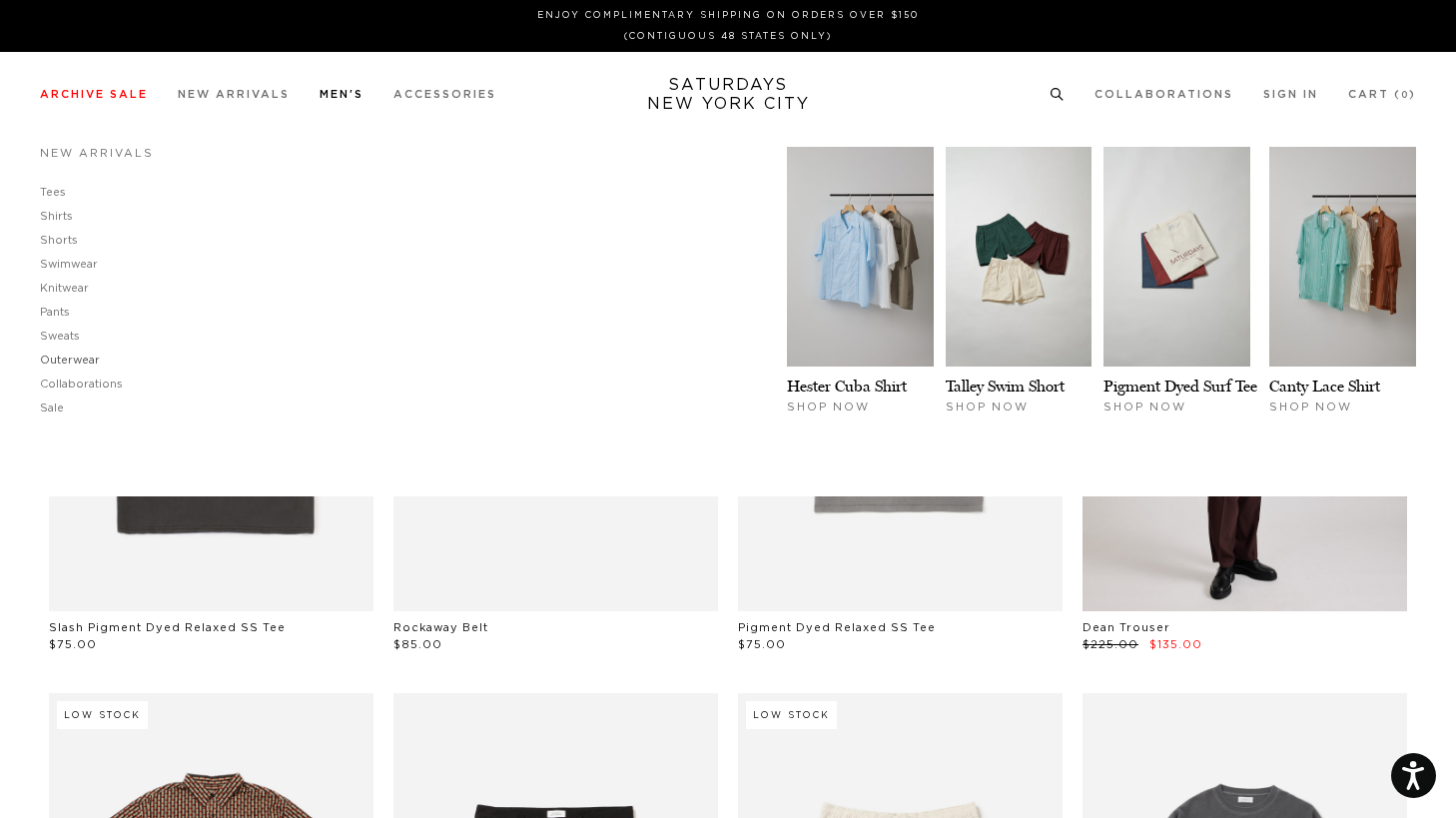 click on "Outerwear" at bounding box center [70, 360] 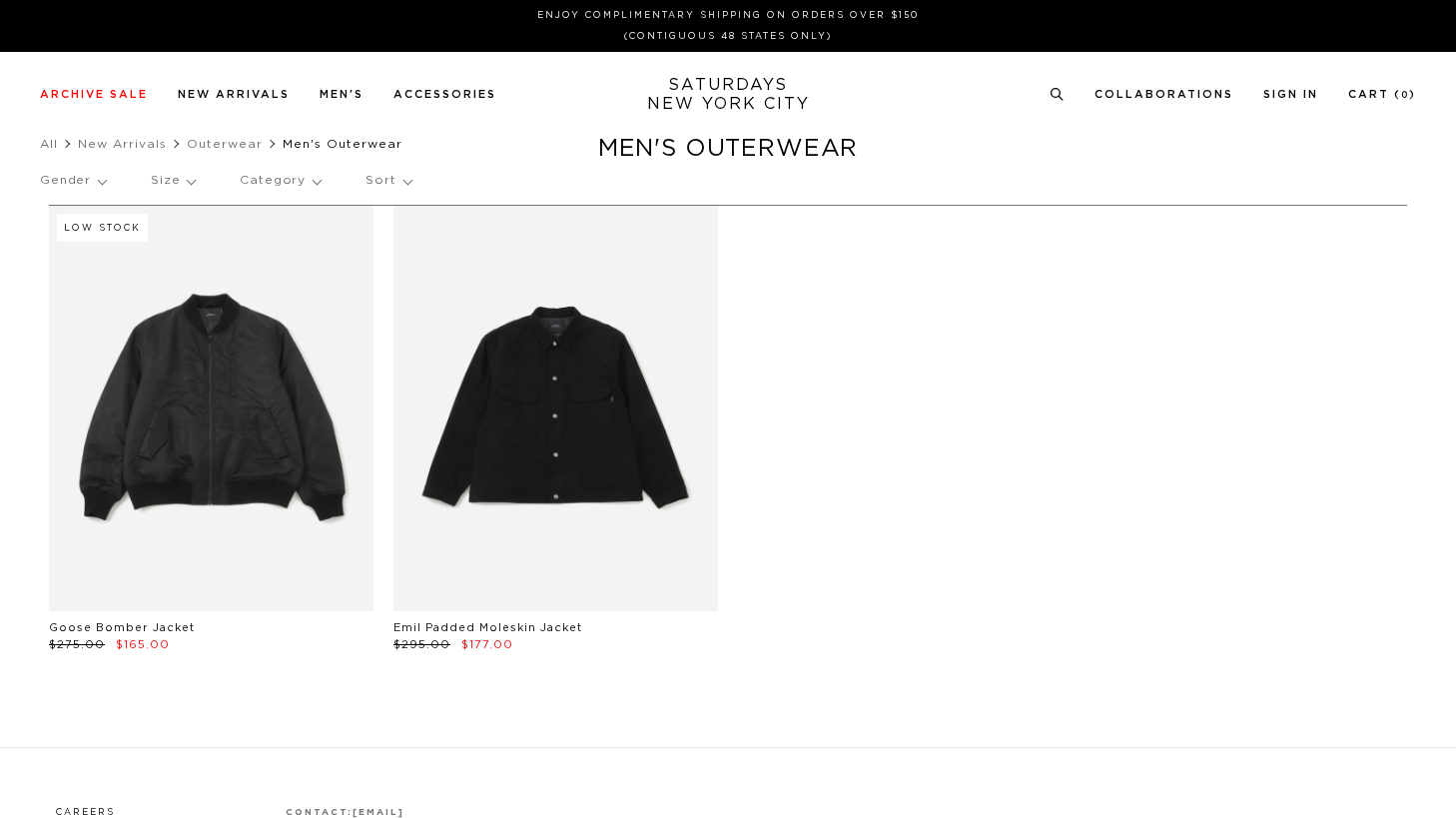 scroll, scrollTop: 0, scrollLeft: 0, axis: both 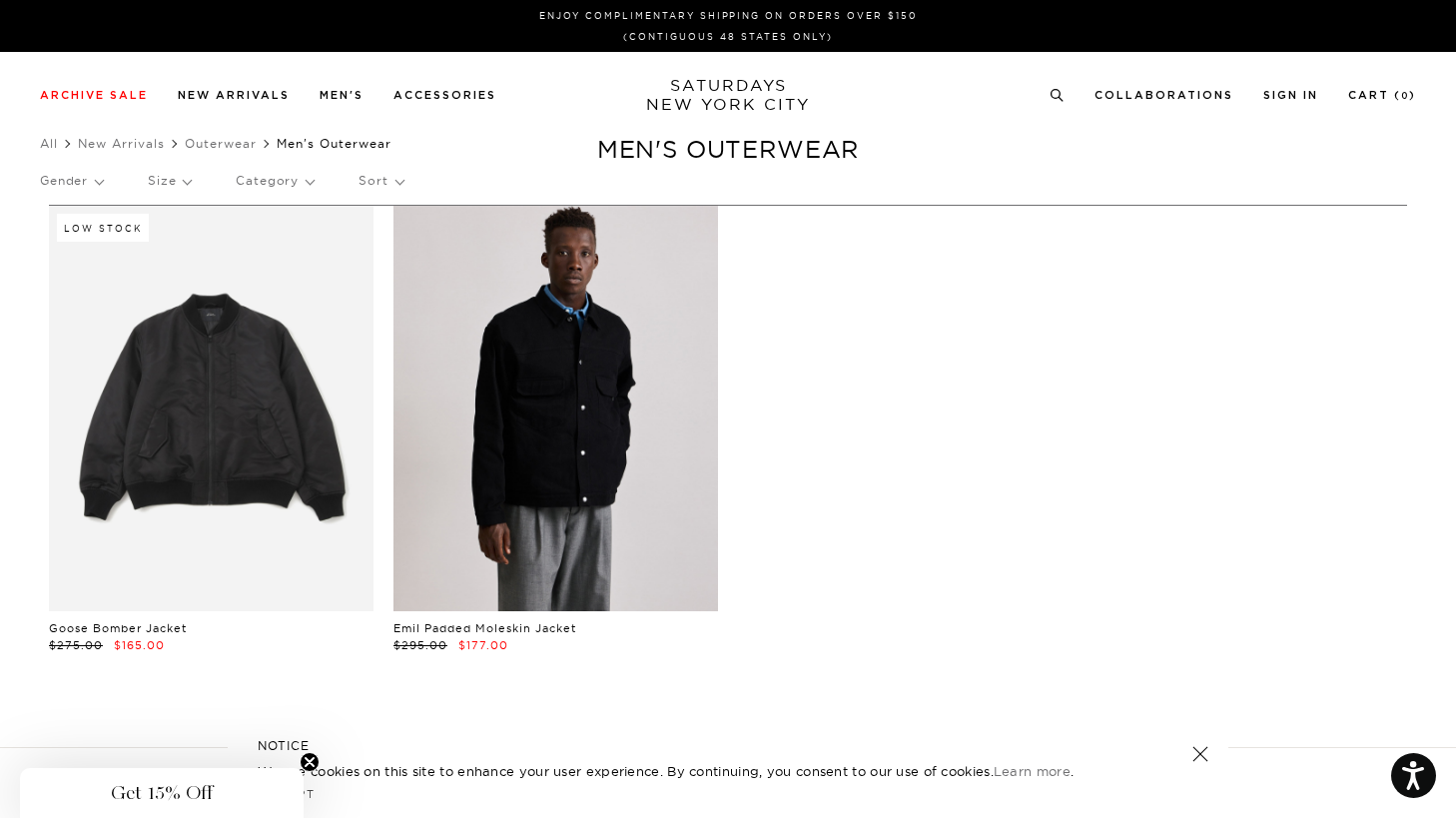 click at bounding box center [555, 409] 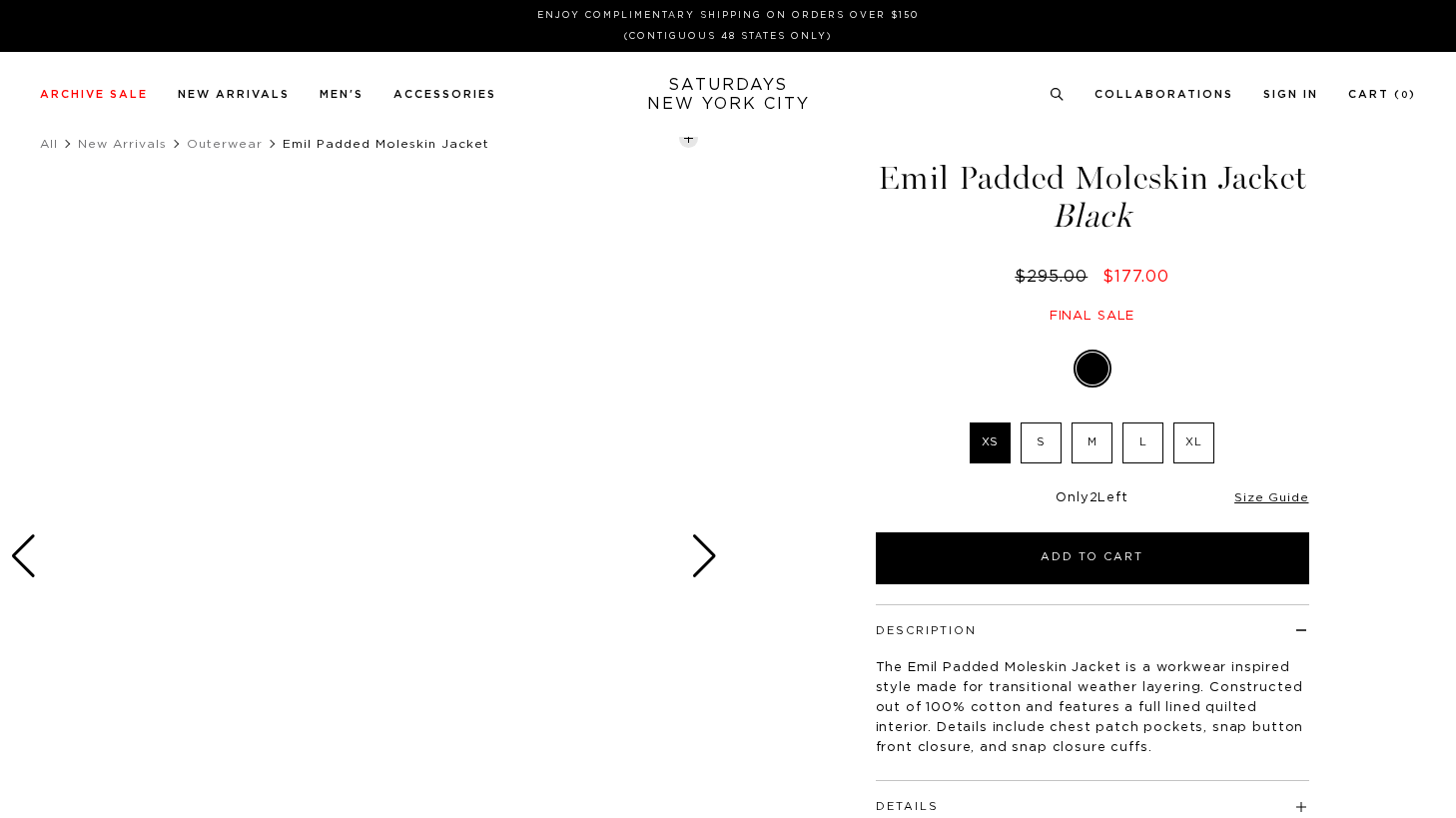 scroll, scrollTop: 0, scrollLeft: 0, axis: both 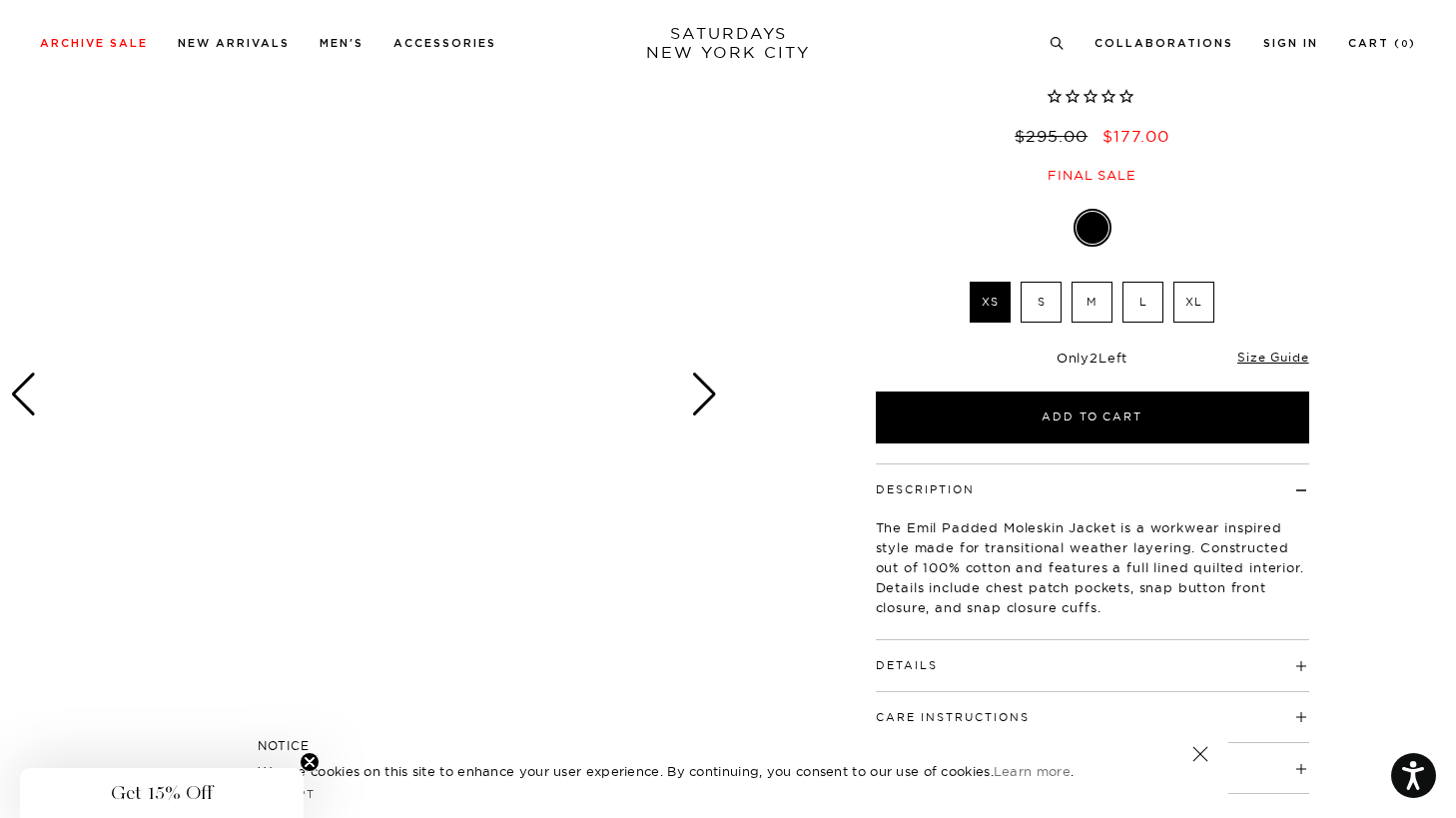 click at bounding box center [704, 395] 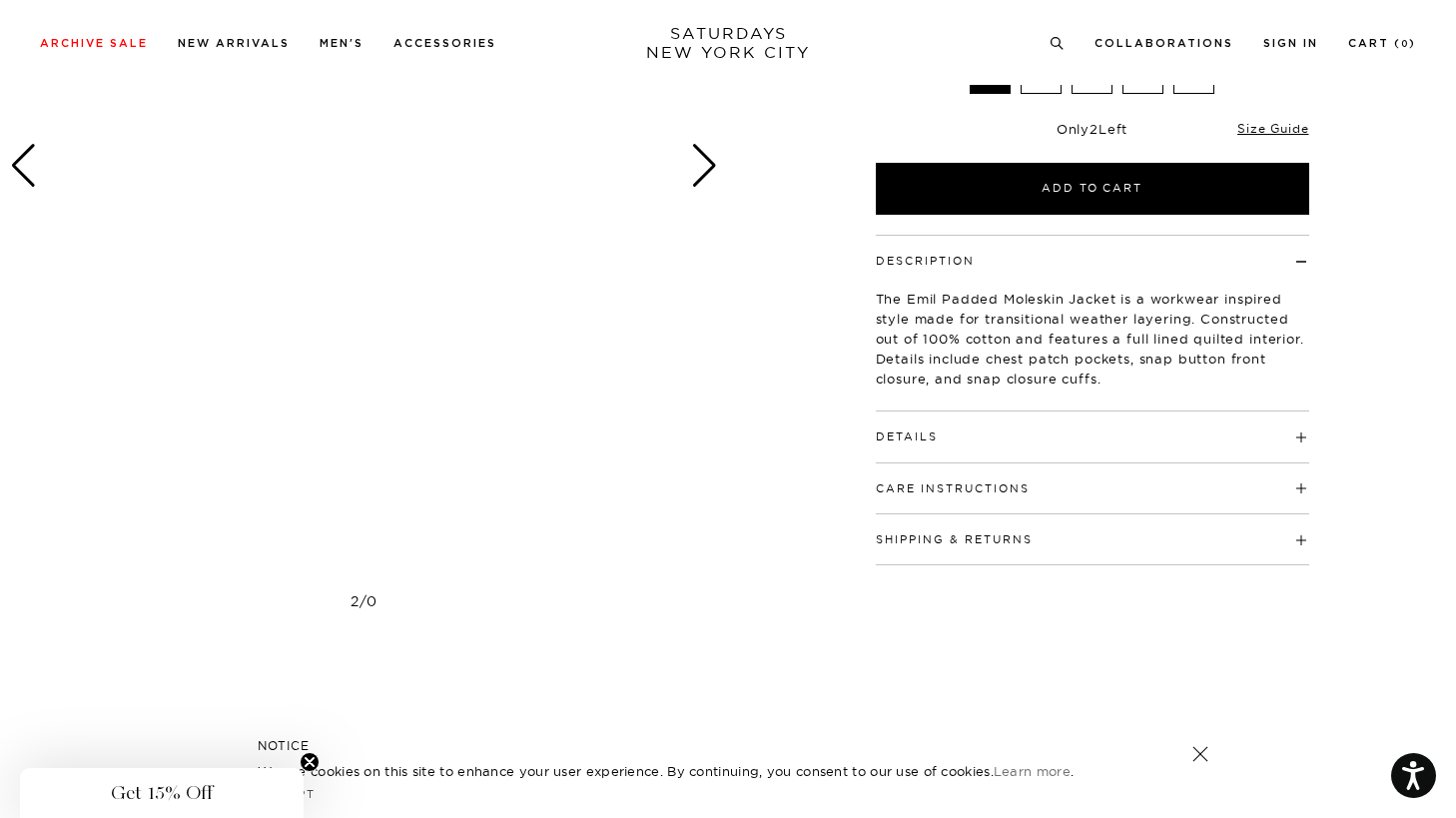 scroll, scrollTop: 0, scrollLeft: 0, axis: both 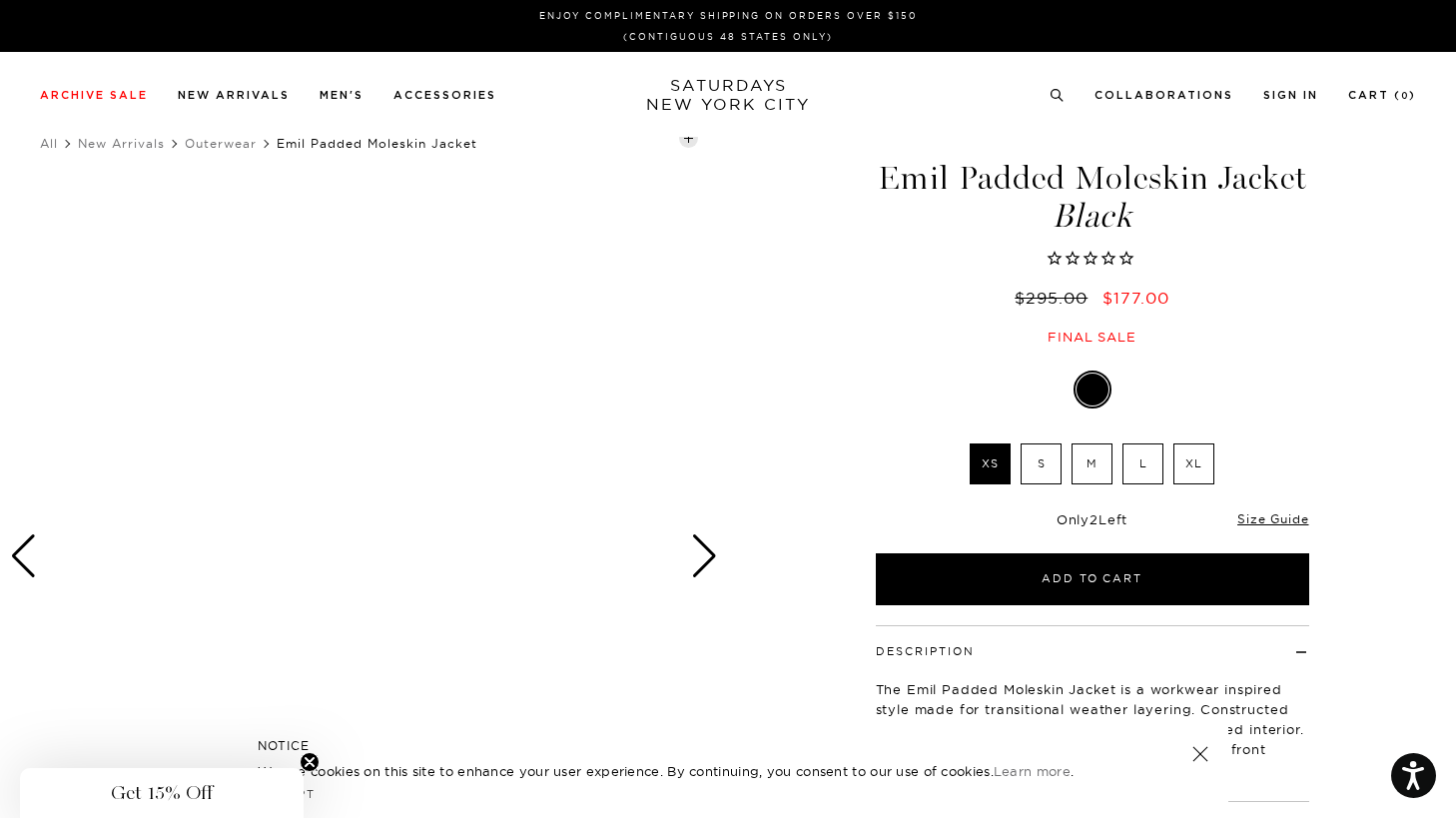 click at bounding box center [704, 556] 